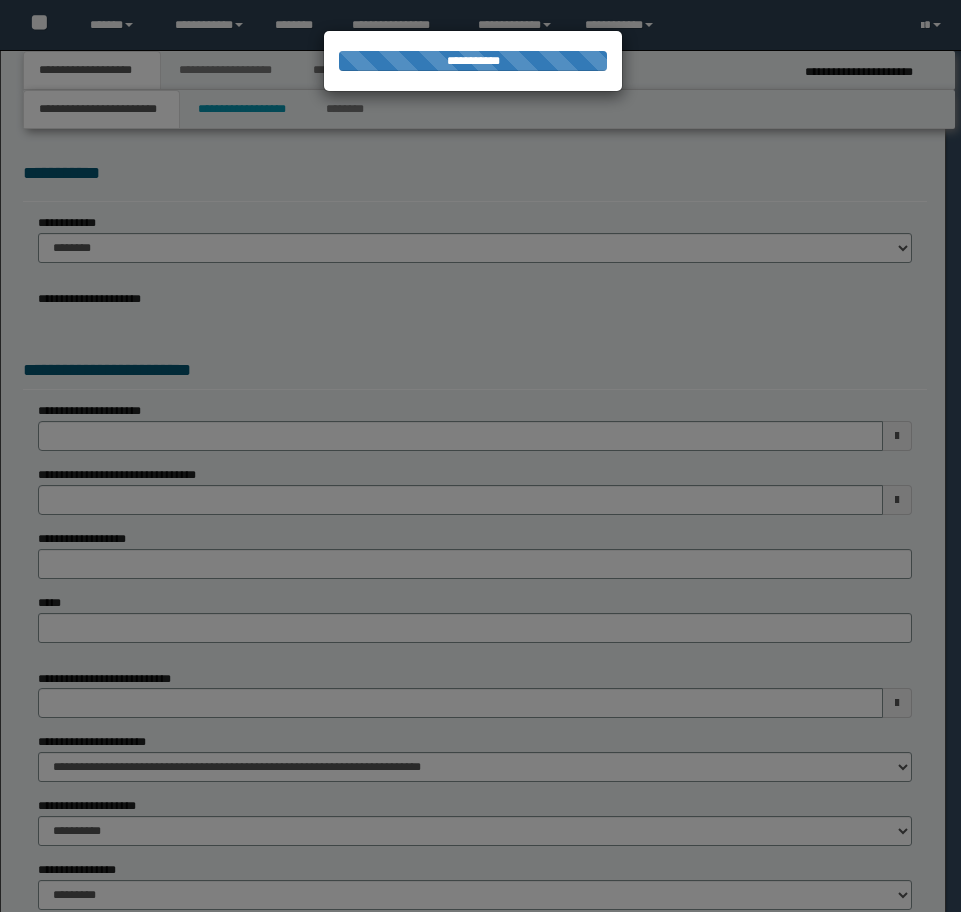 scroll, scrollTop: 0, scrollLeft: 0, axis: both 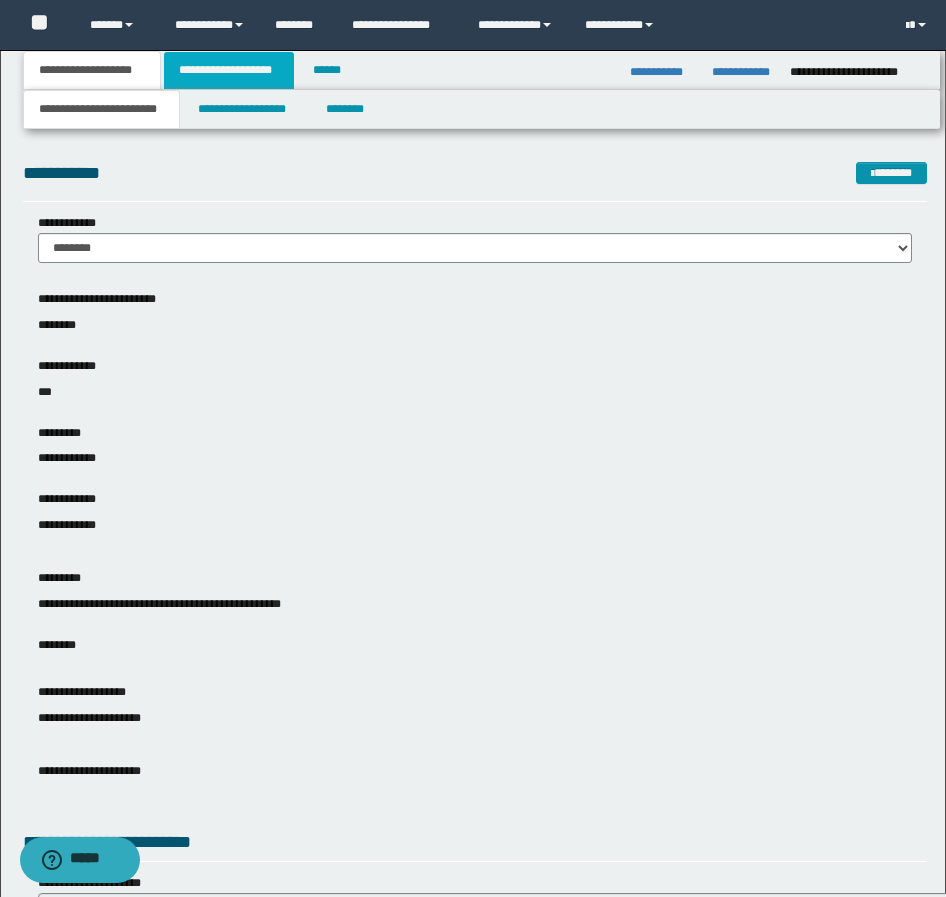 click on "**********" at bounding box center [229, 70] 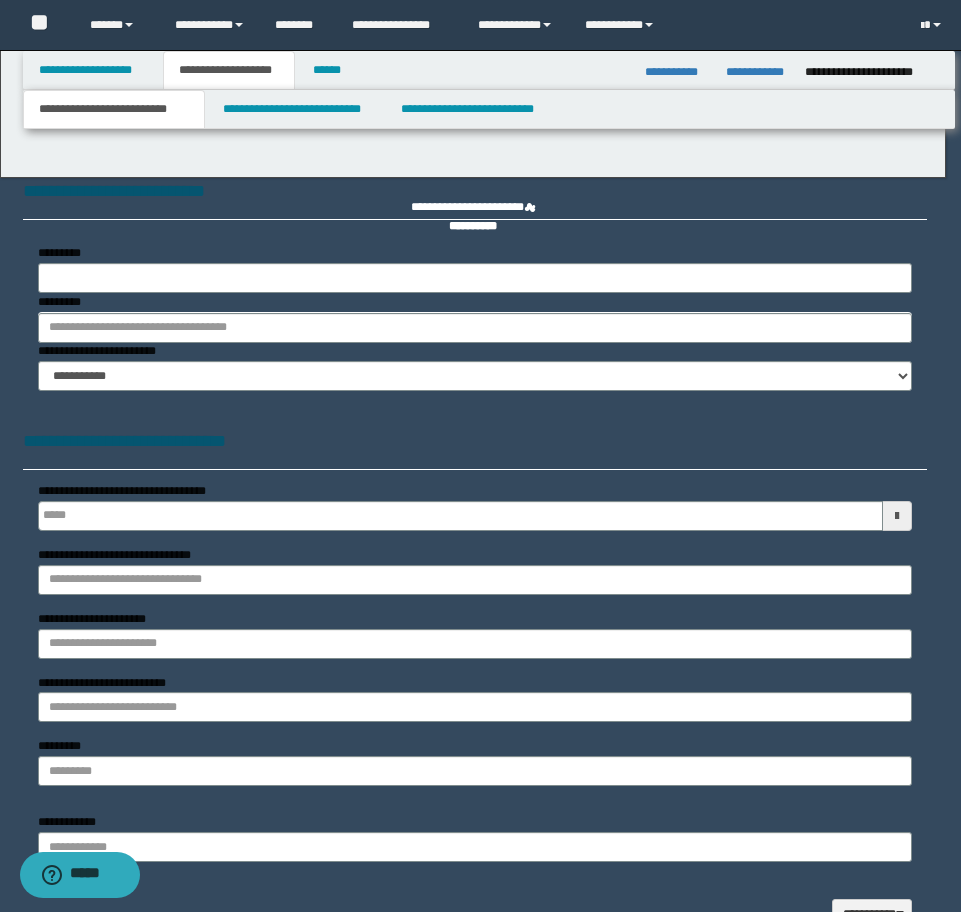click on "**********" at bounding box center (480, 456) 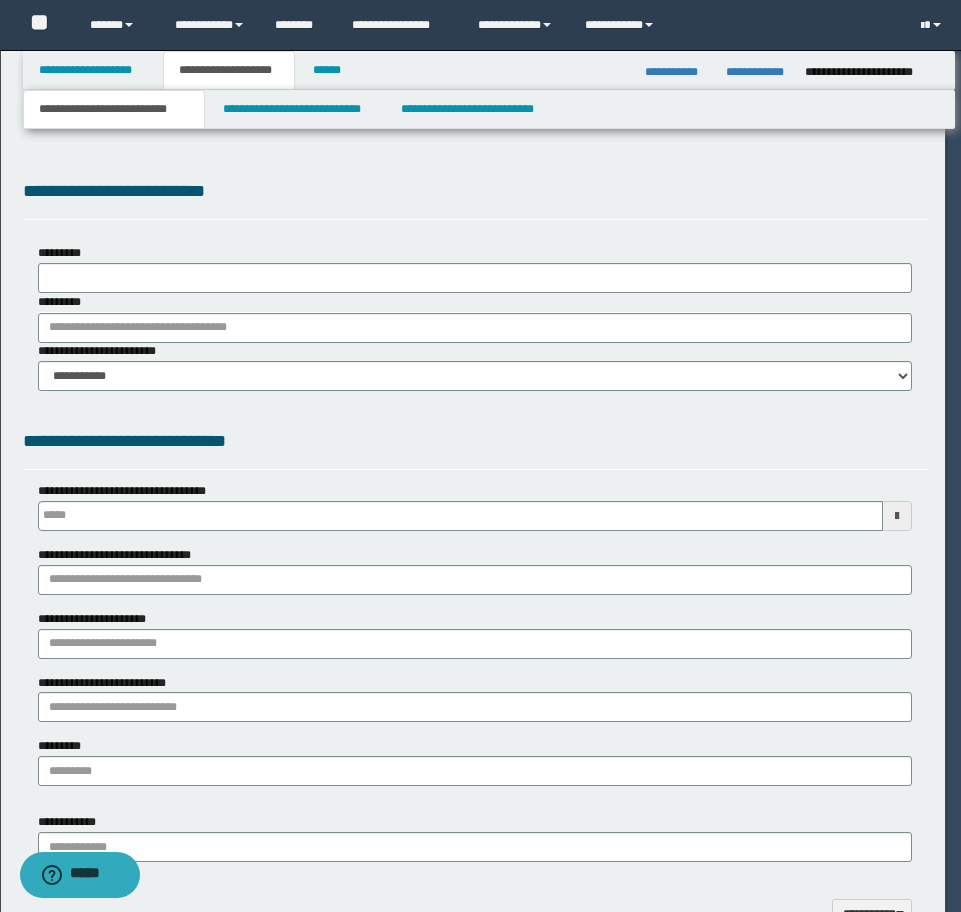type on "**********" 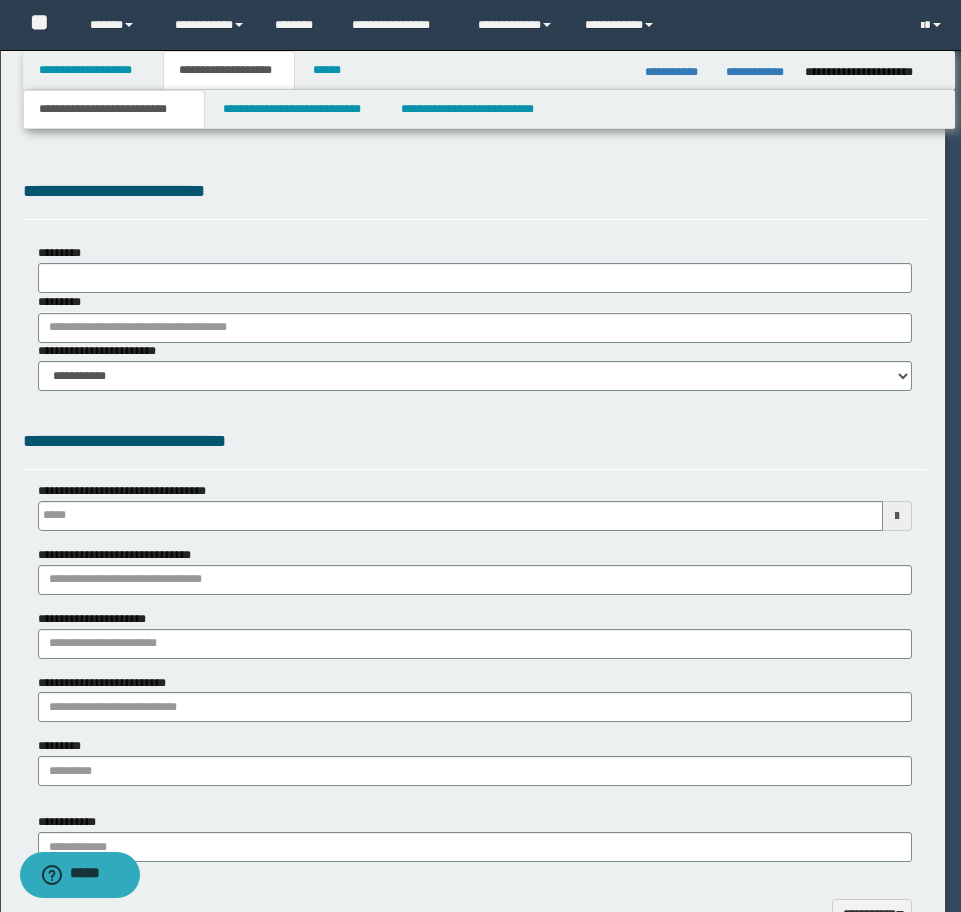 select on "*" 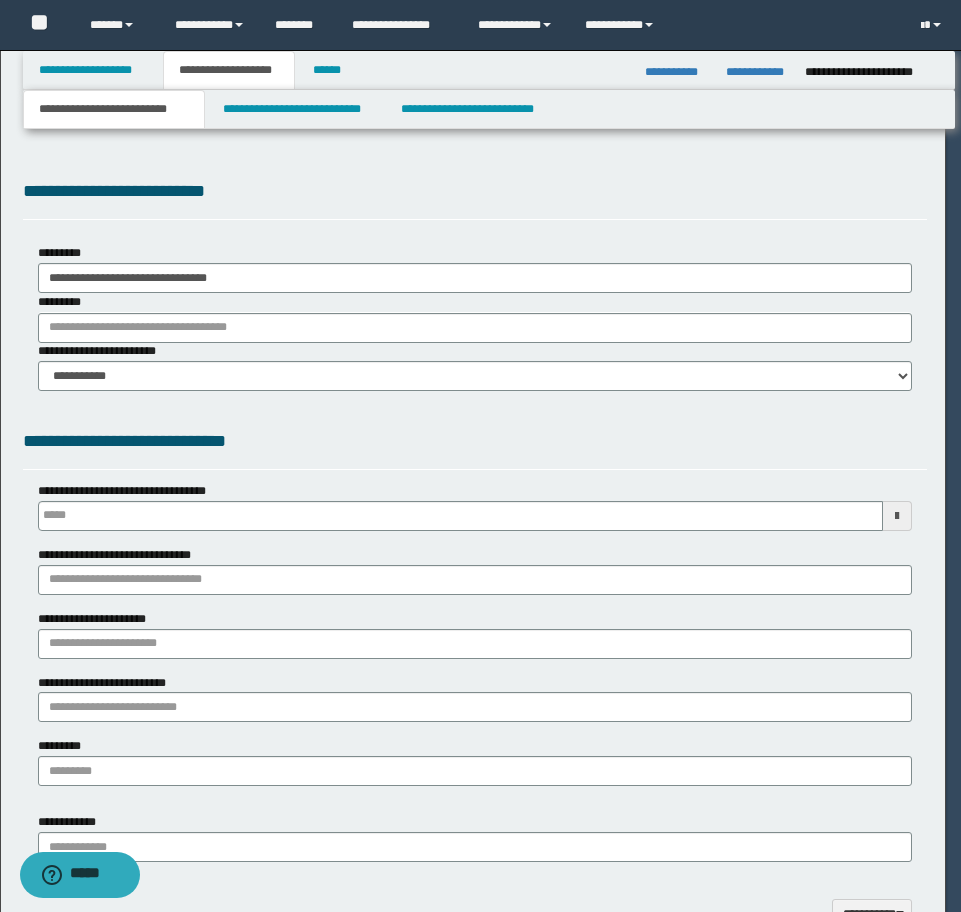 scroll, scrollTop: 0, scrollLeft: 0, axis: both 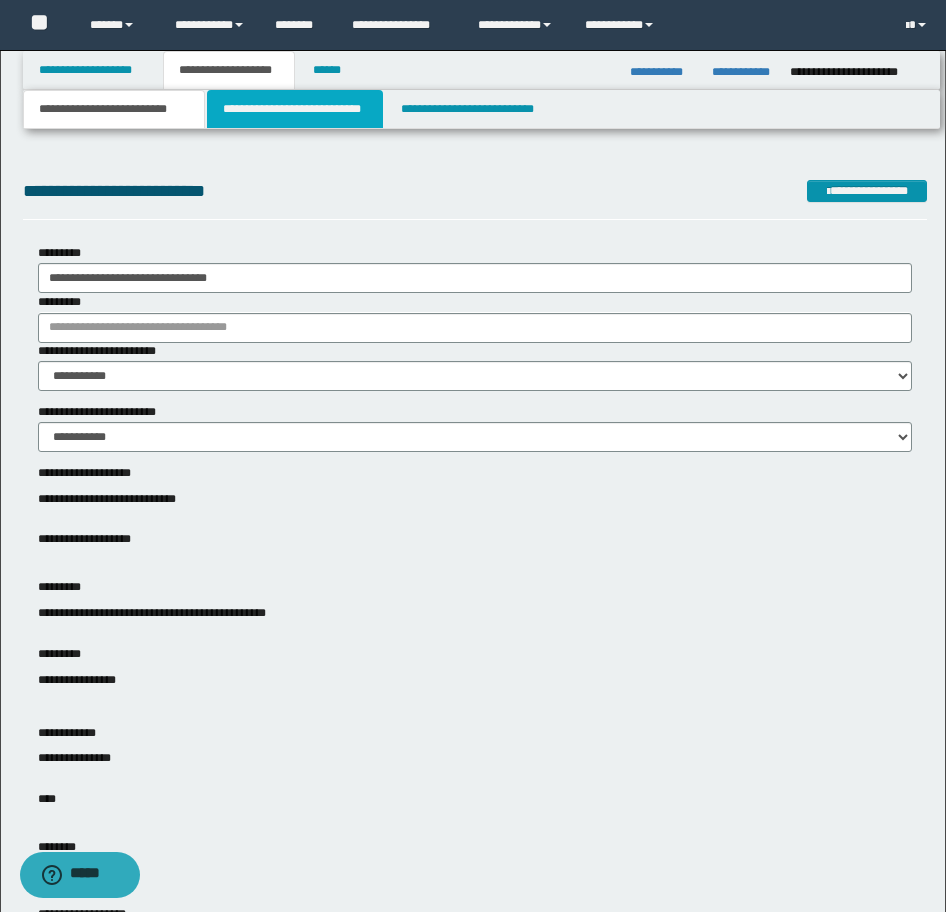 click on "**********" at bounding box center (295, 109) 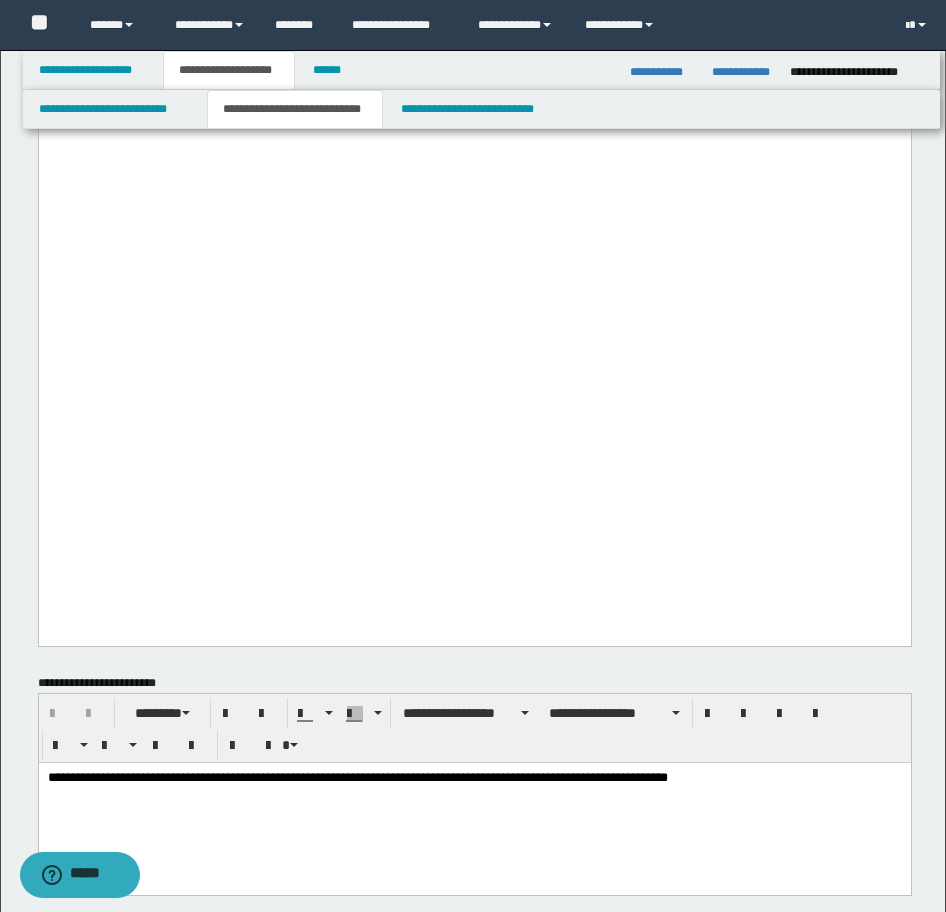 scroll, scrollTop: 3800, scrollLeft: 0, axis: vertical 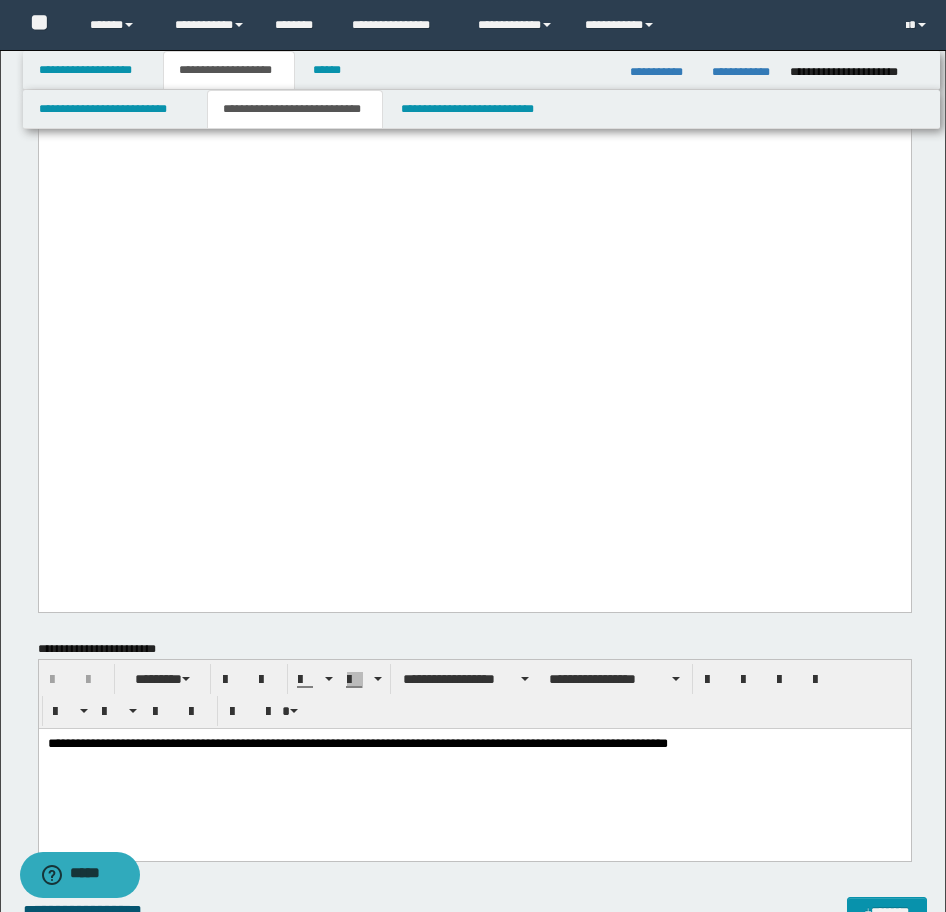 click on "**********" at bounding box center (743, 72) 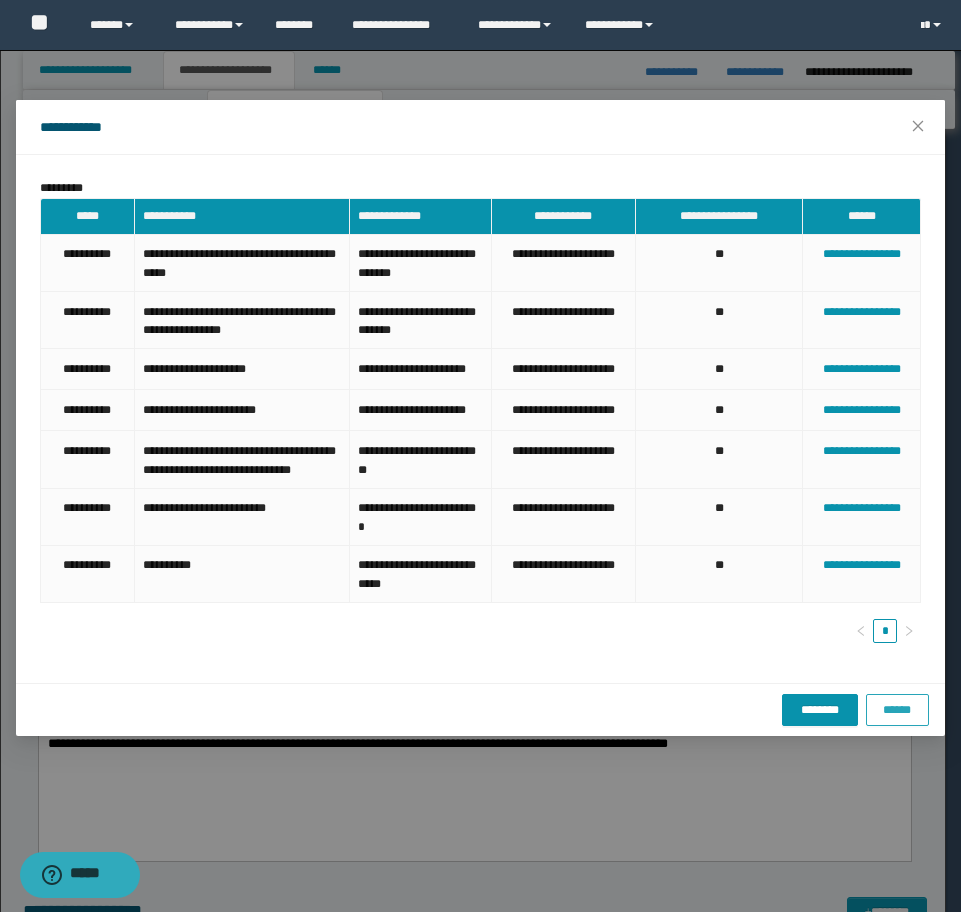 click on "******" at bounding box center [897, 710] 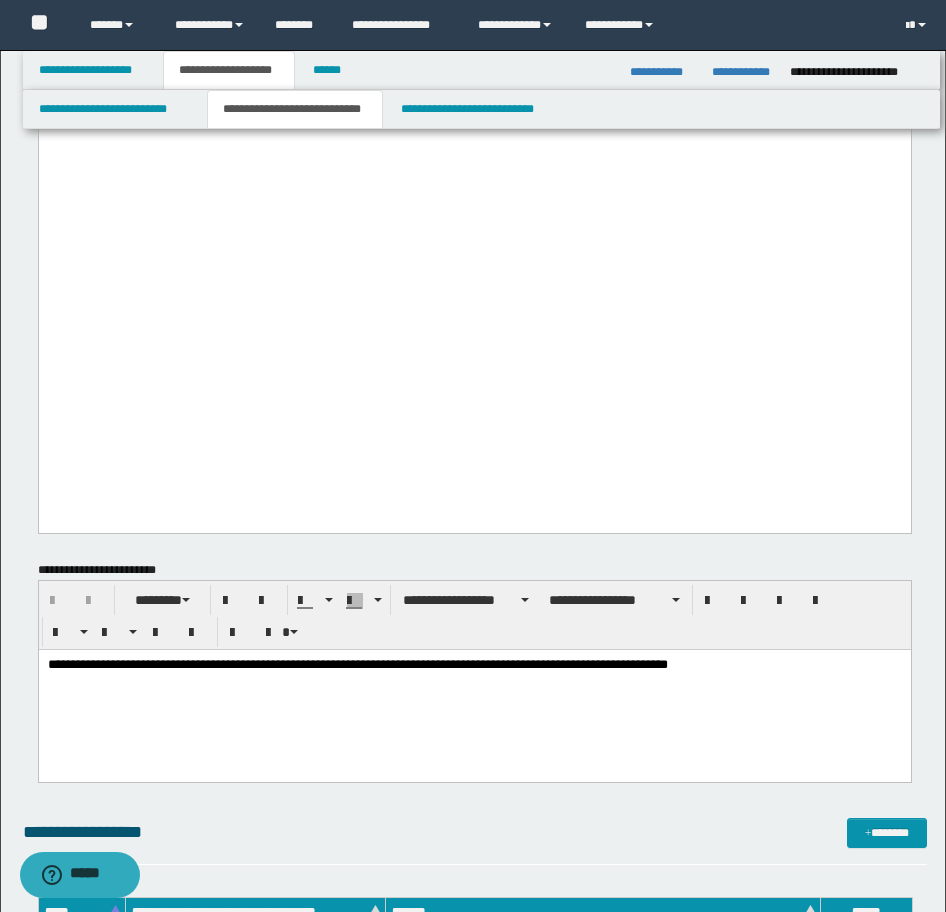 scroll, scrollTop: 4000, scrollLeft: 0, axis: vertical 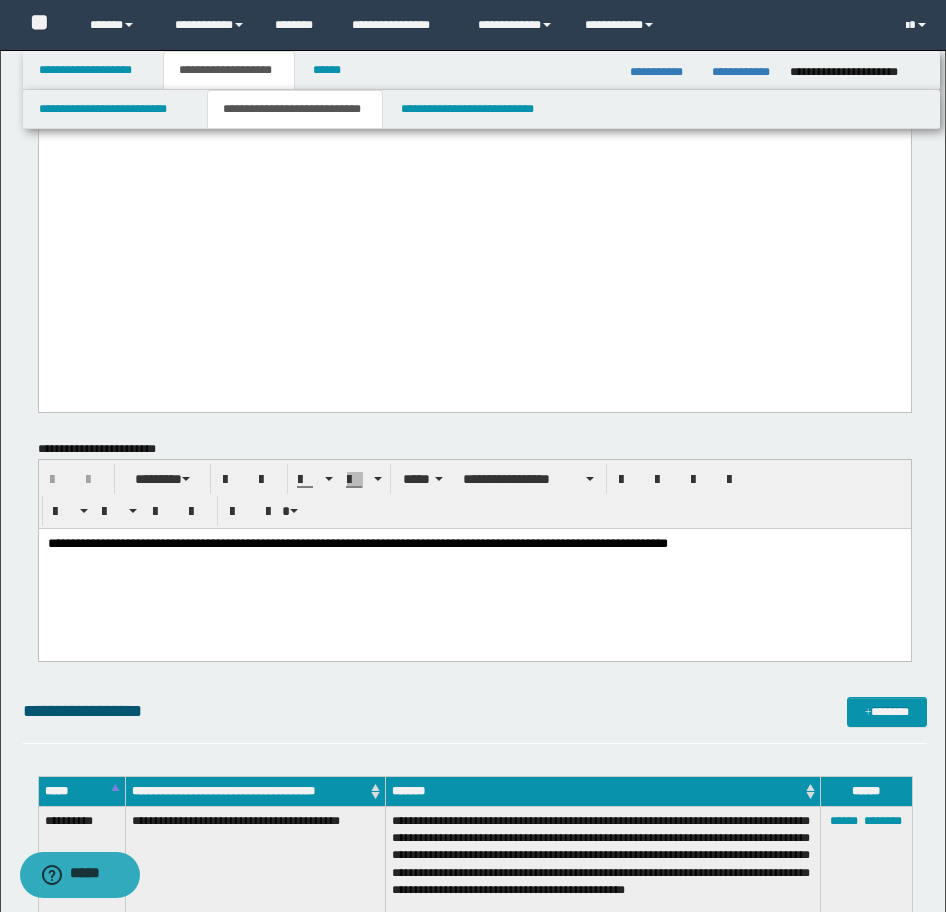 click on "**********" at bounding box center [474, 543] 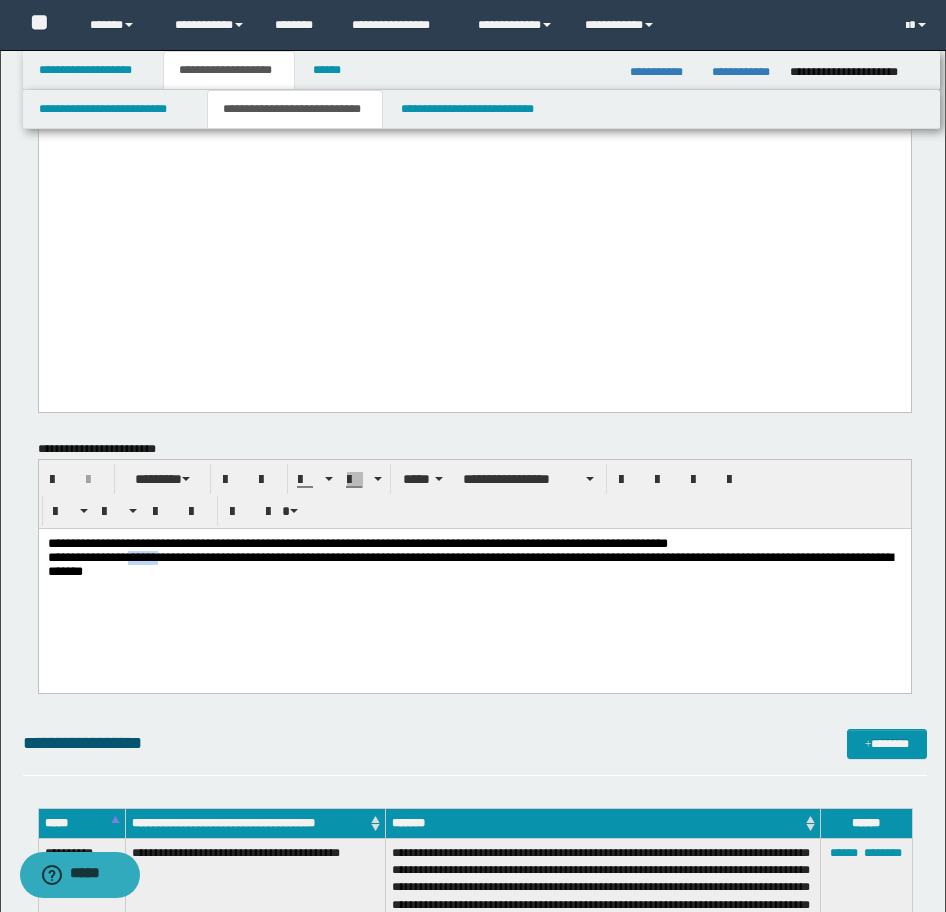 drag, startPoint x: 194, startPoint y: 557, endPoint x: 159, endPoint y: 563, distance: 35.510563 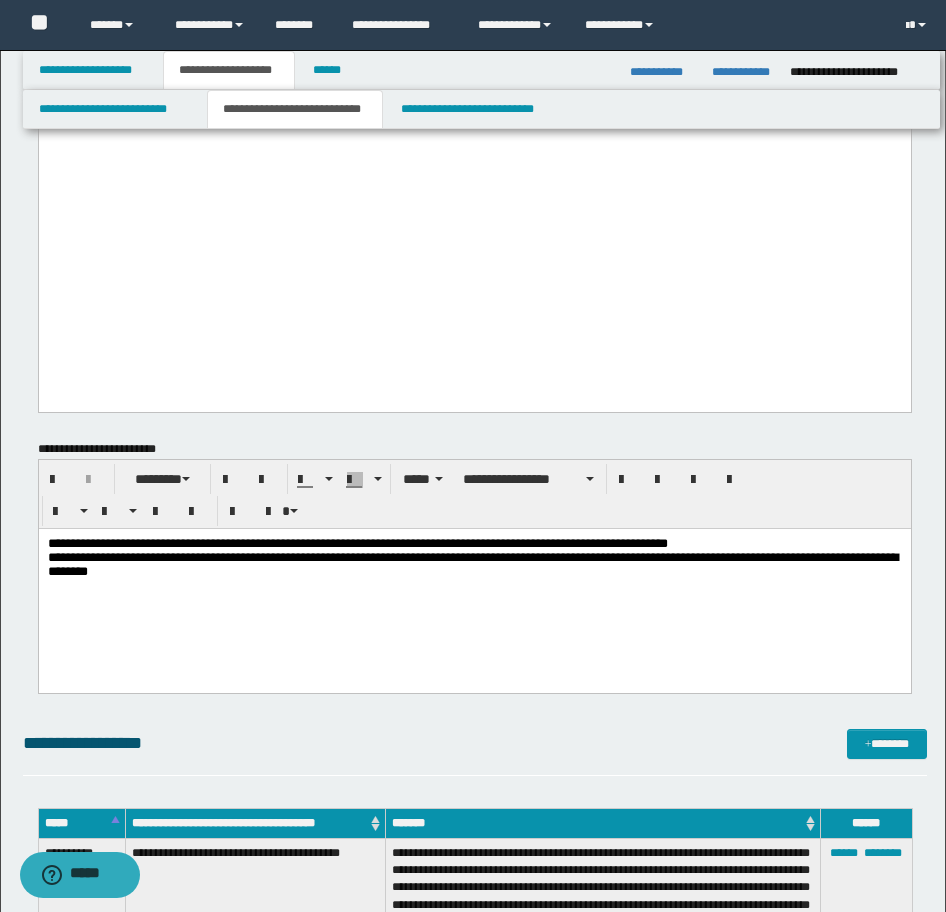 click on "**********" at bounding box center [472, 563] 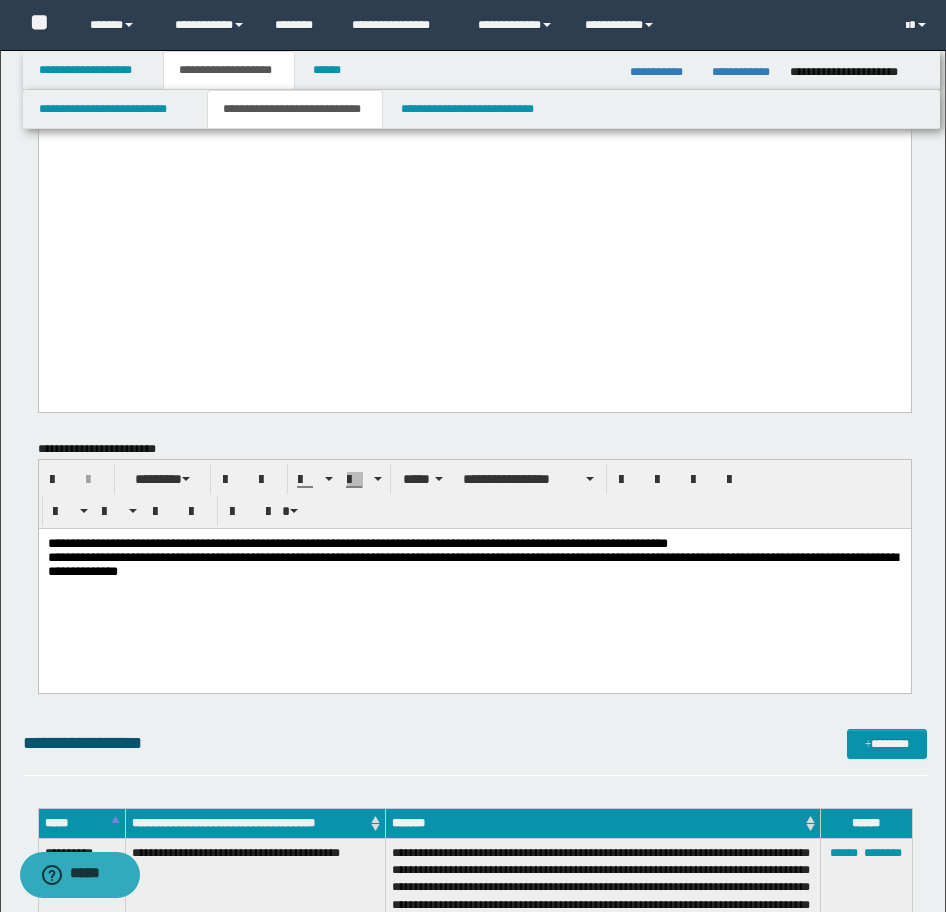 drag, startPoint x: 620, startPoint y: 607, endPoint x: 552, endPoint y: 603, distance: 68.117546 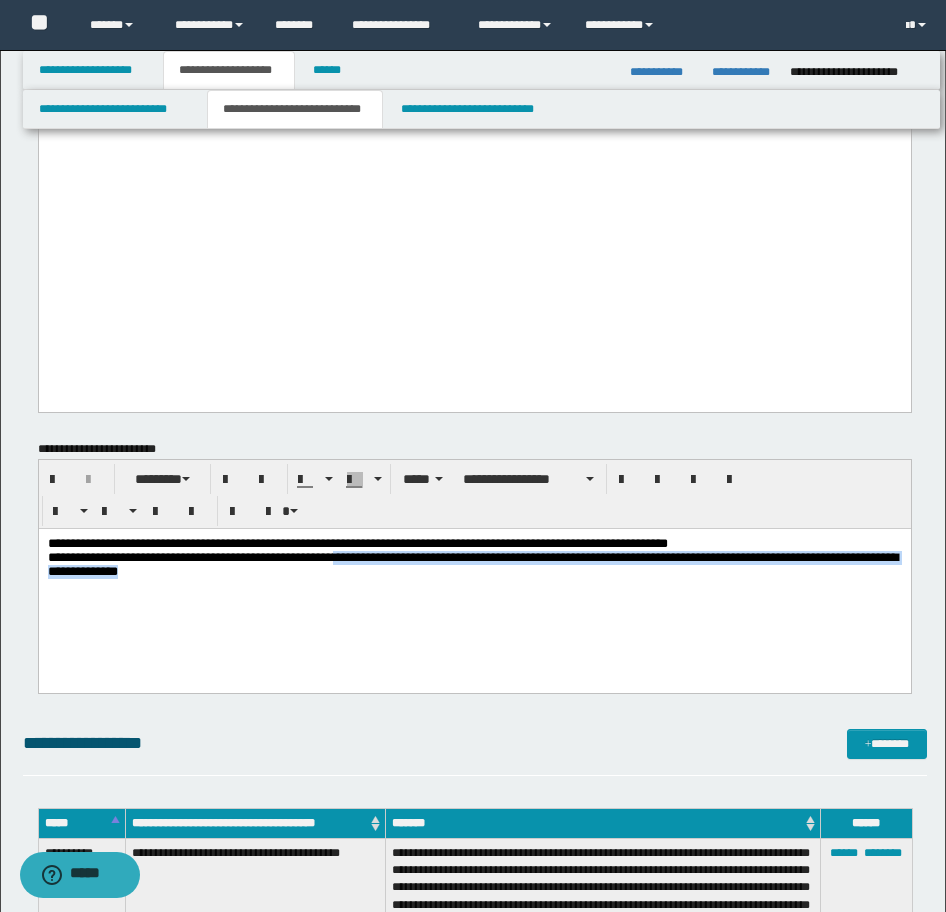 drag, startPoint x: 416, startPoint y: 559, endPoint x: 560, endPoint y: 639, distance: 164.73009 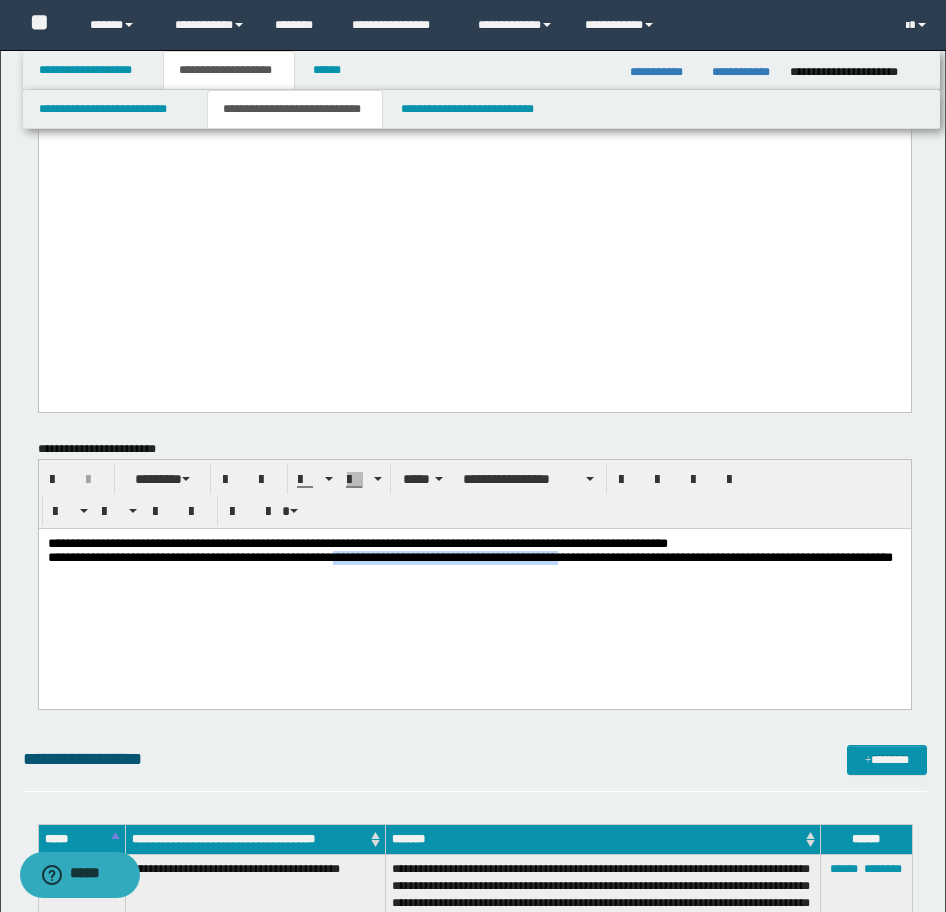 drag, startPoint x: 417, startPoint y: 561, endPoint x: 710, endPoint y: 560, distance: 293.0017 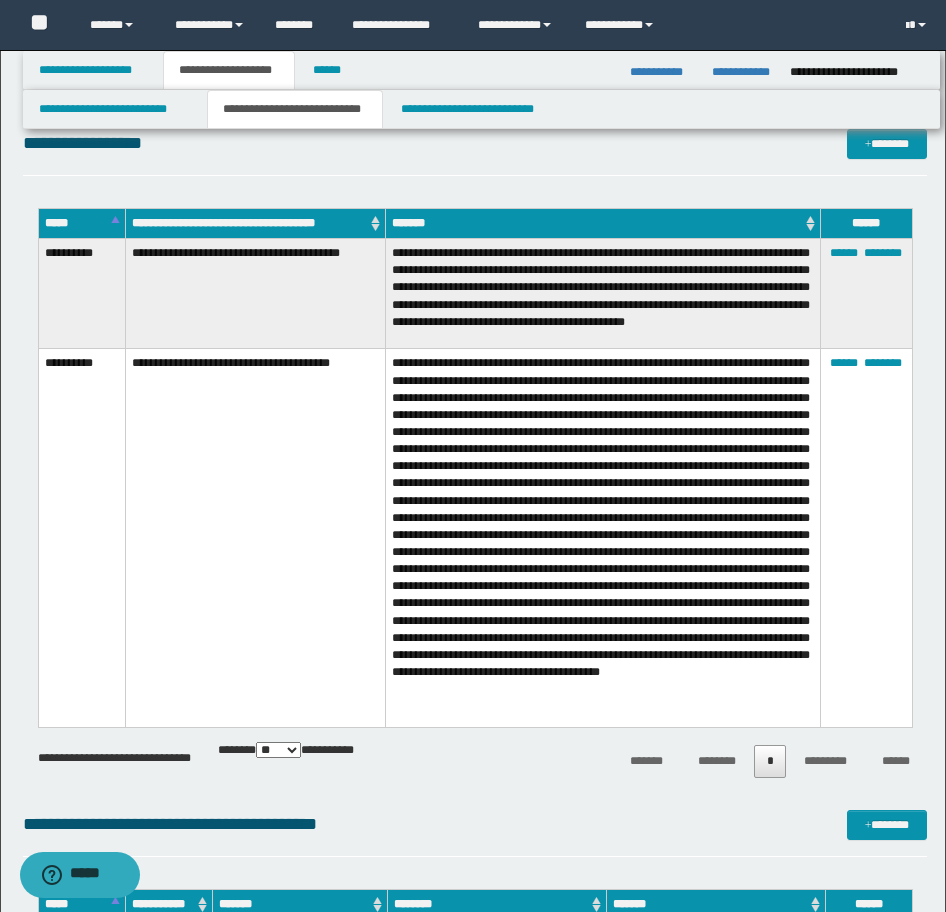 scroll, scrollTop: 4400, scrollLeft: 0, axis: vertical 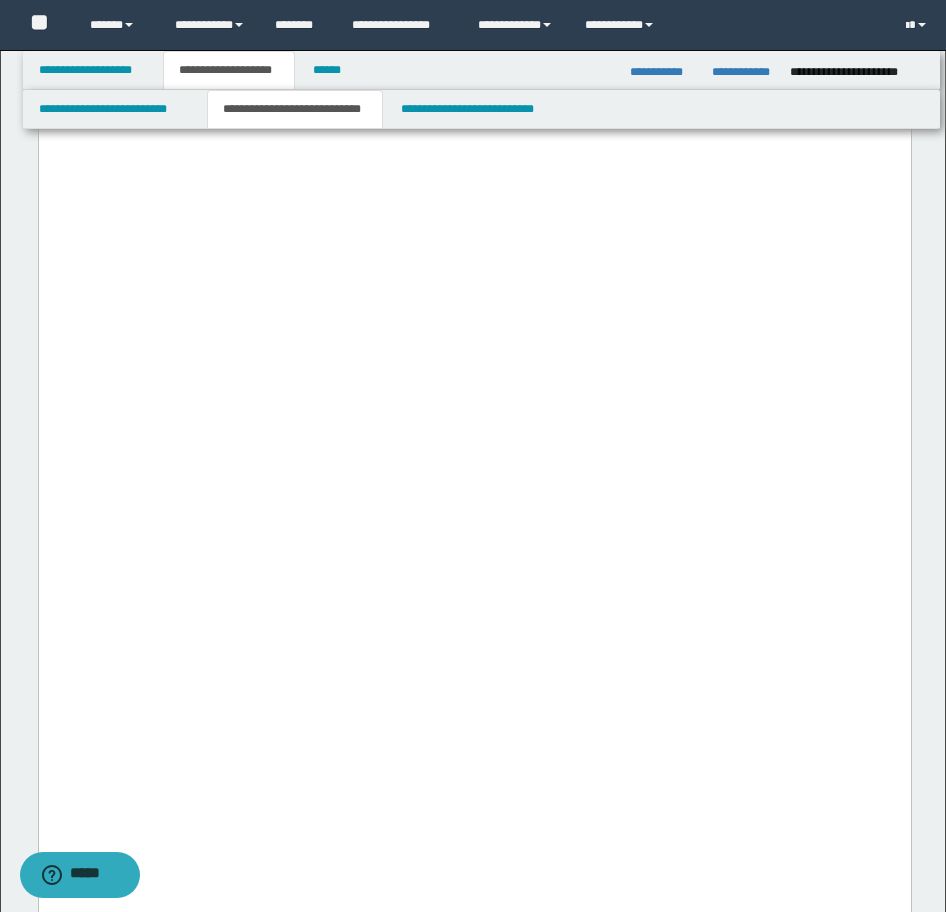 click on "**********" at bounding box center (743, 72) 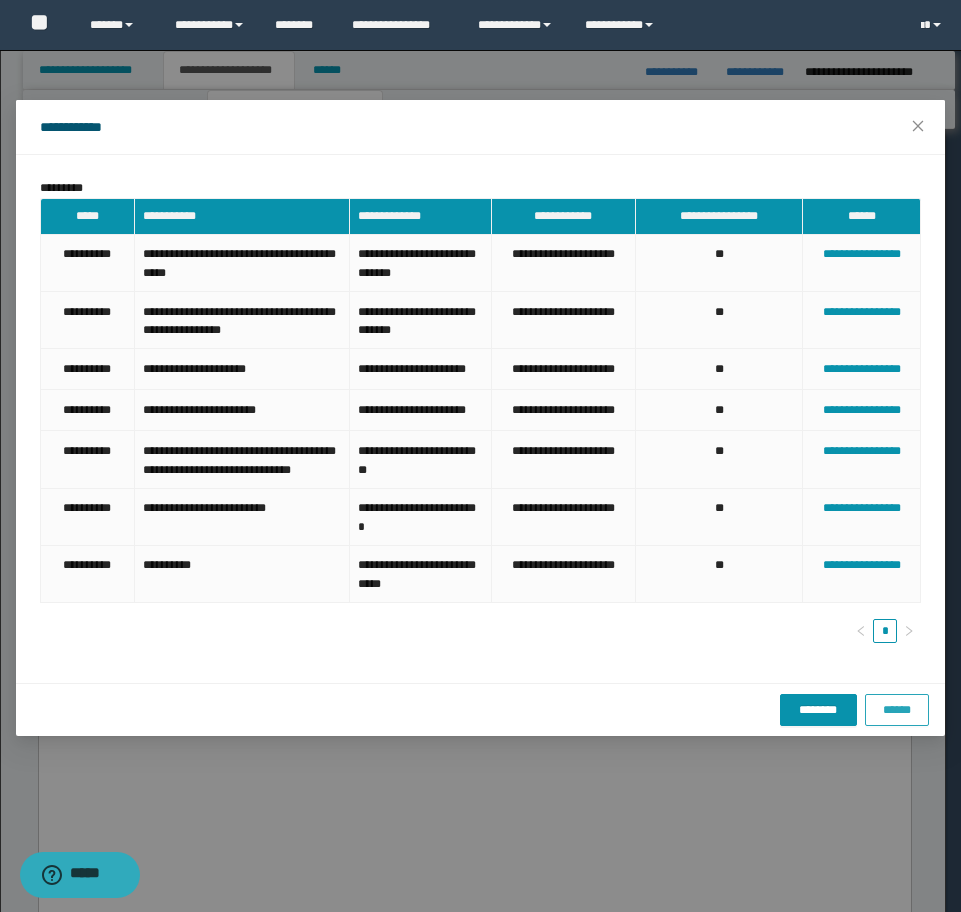 click on "******" at bounding box center (897, 710) 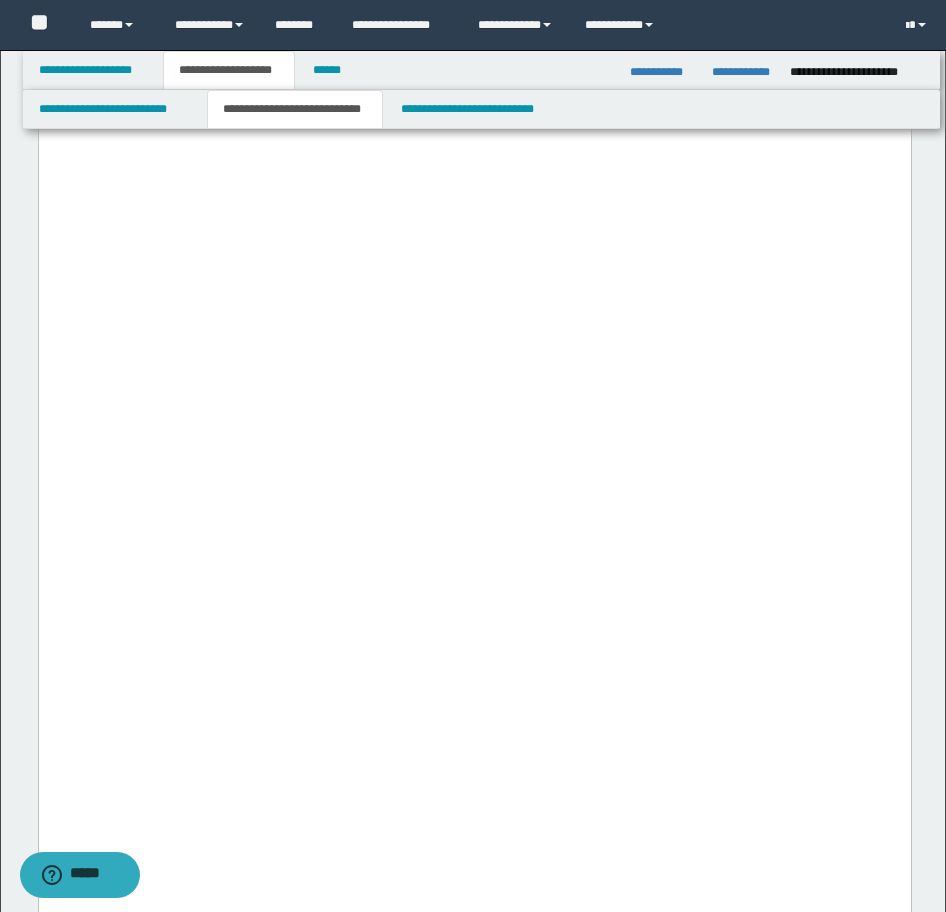 drag, startPoint x: 569, startPoint y: 305, endPoint x: 525, endPoint y: 304, distance: 44.011364 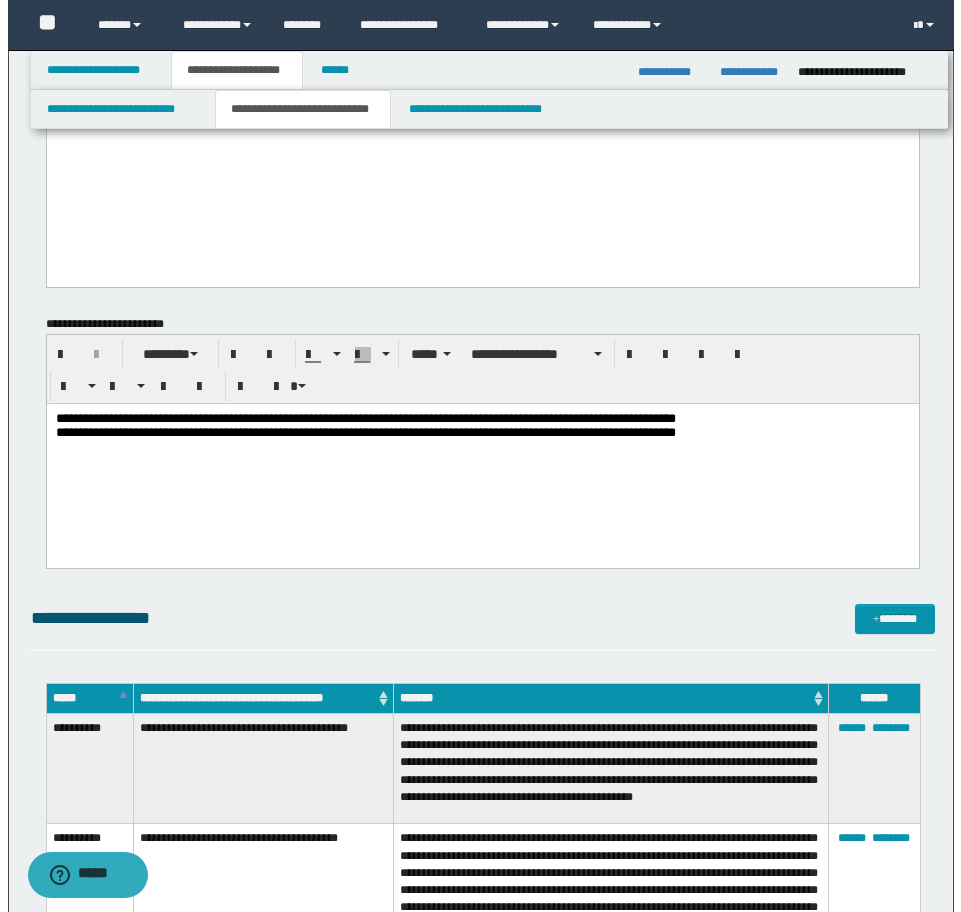 scroll, scrollTop: 4300, scrollLeft: 0, axis: vertical 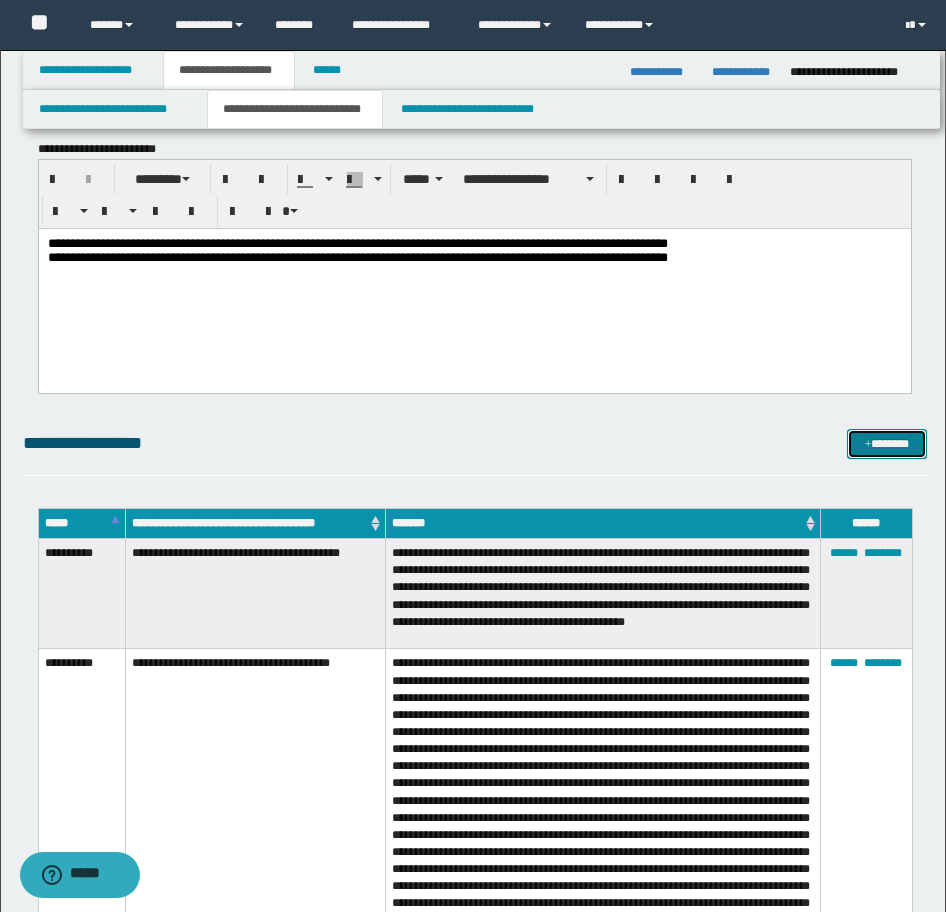 click on "*******" at bounding box center (887, 444) 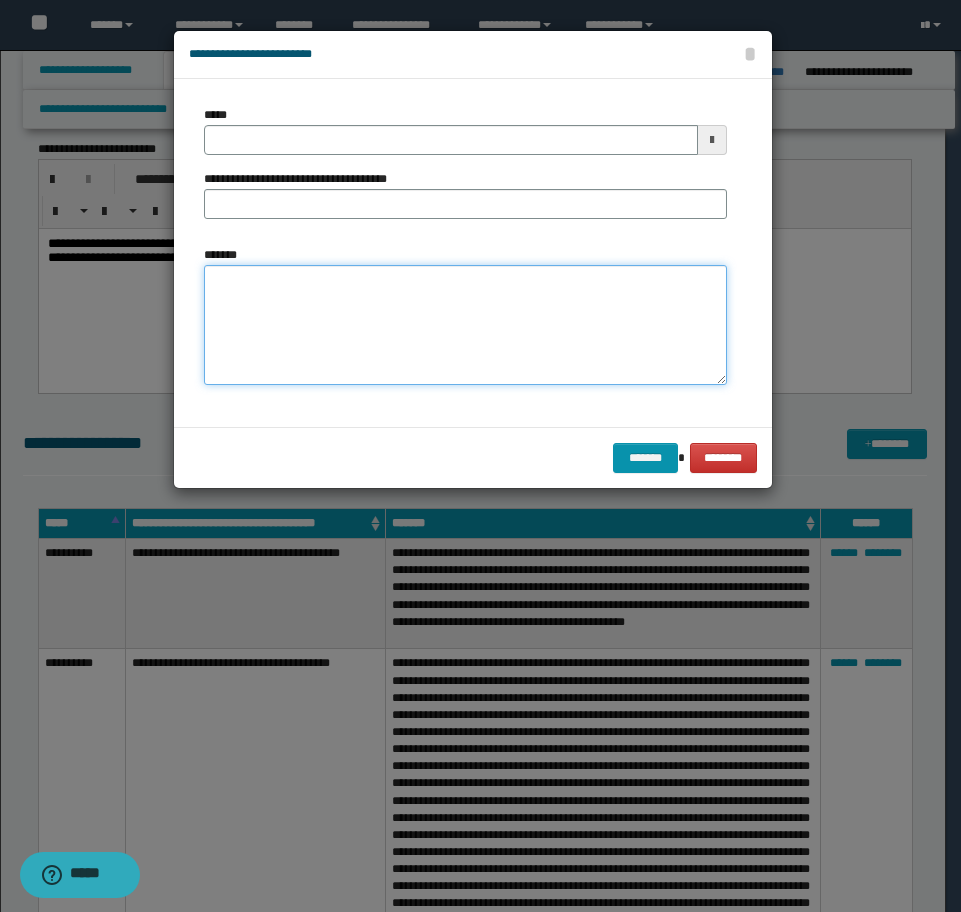 click on "*******" at bounding box center [465, 325] 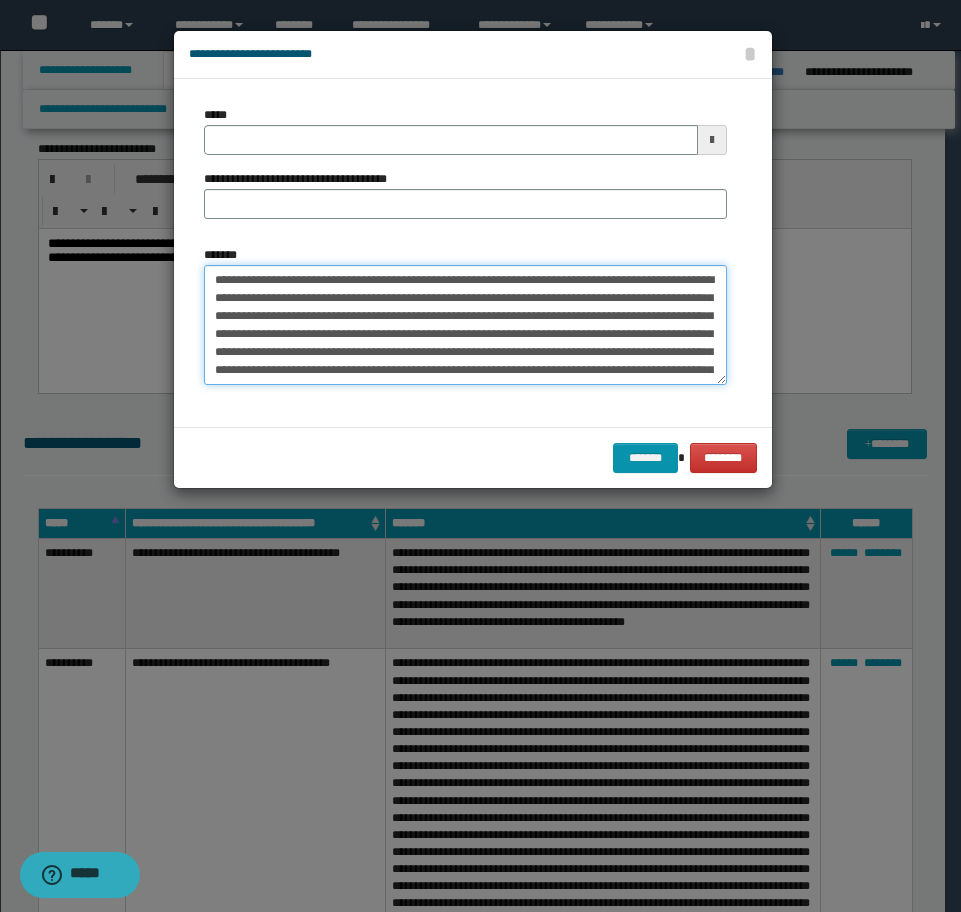 scroll, scrollTop: 138, scrollLeft: 0, axis: vertical 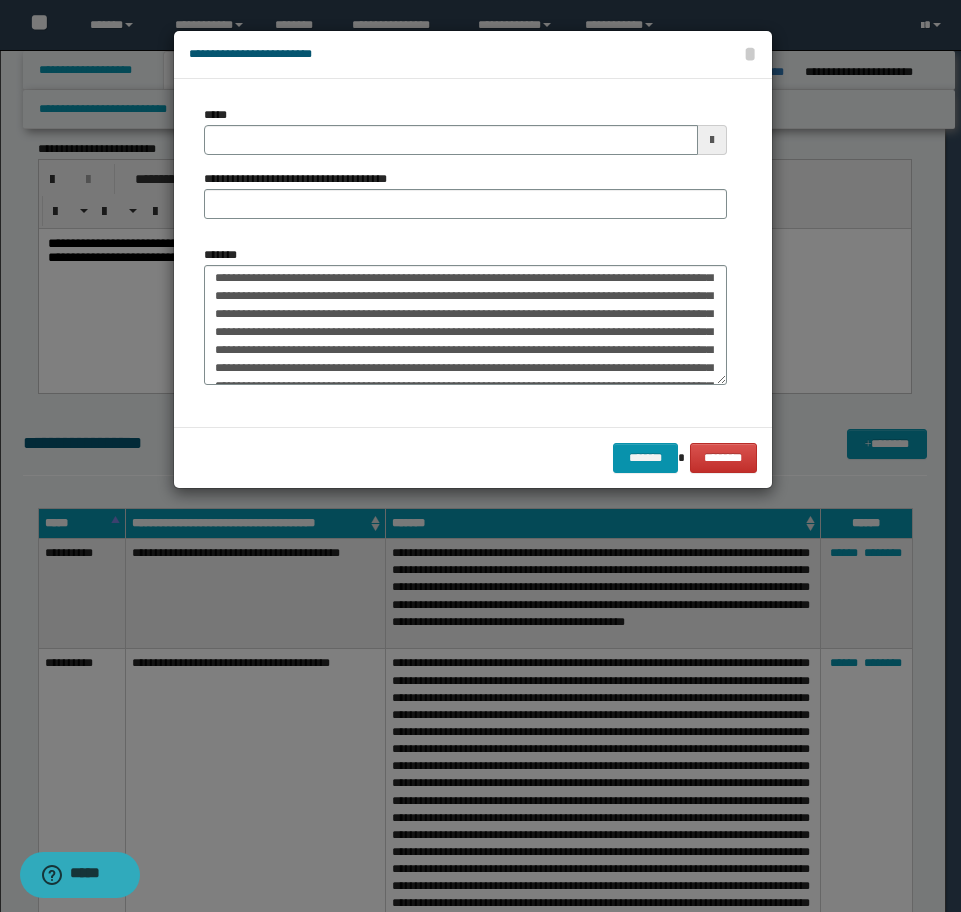 type on "**********" 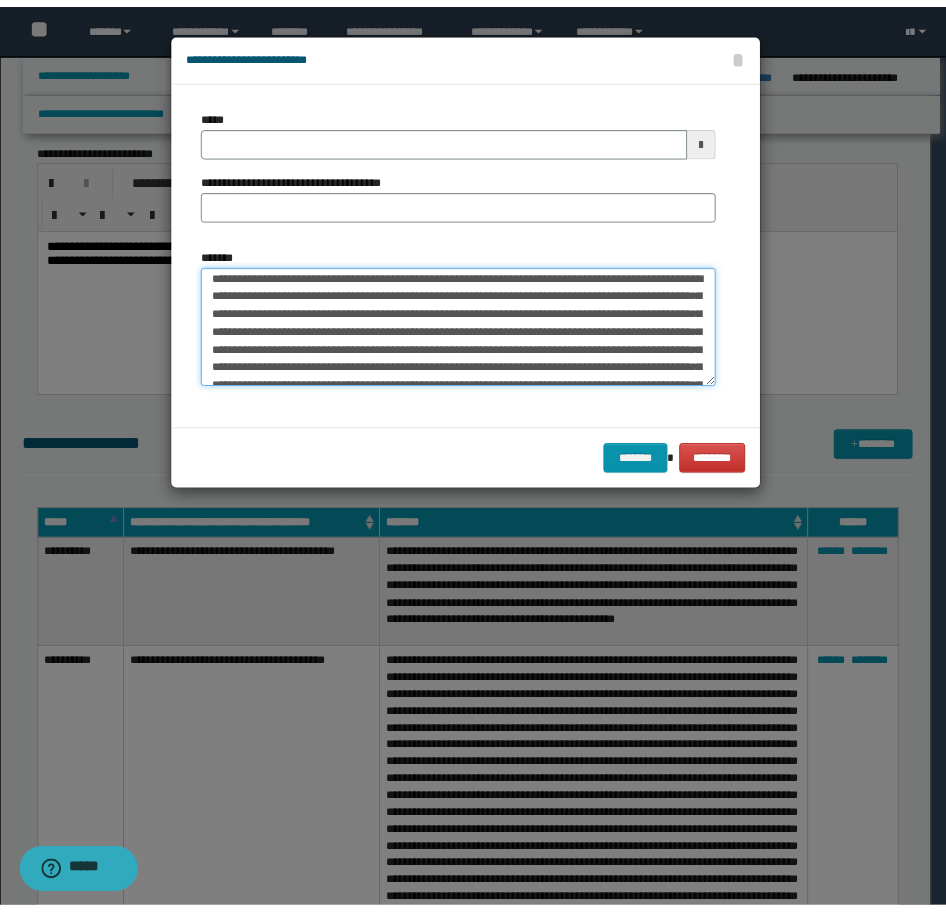 scroll, scrollTop: 0, scrollLeft: 0, axis: both 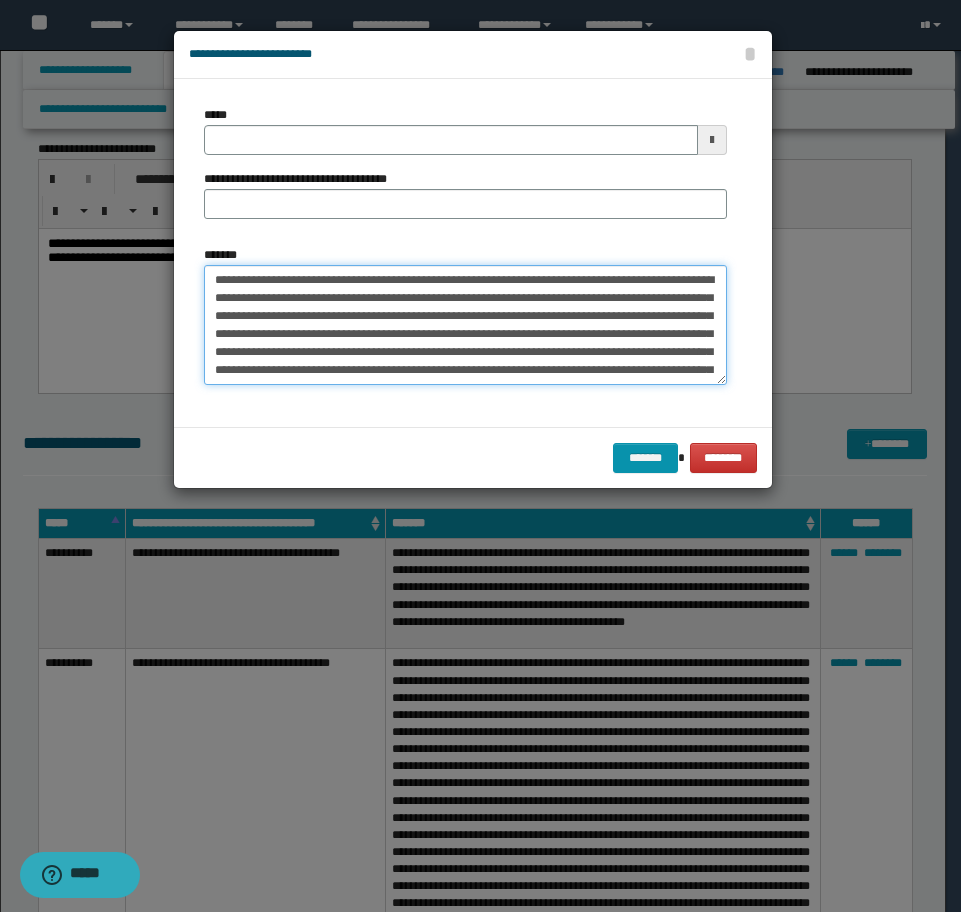 type 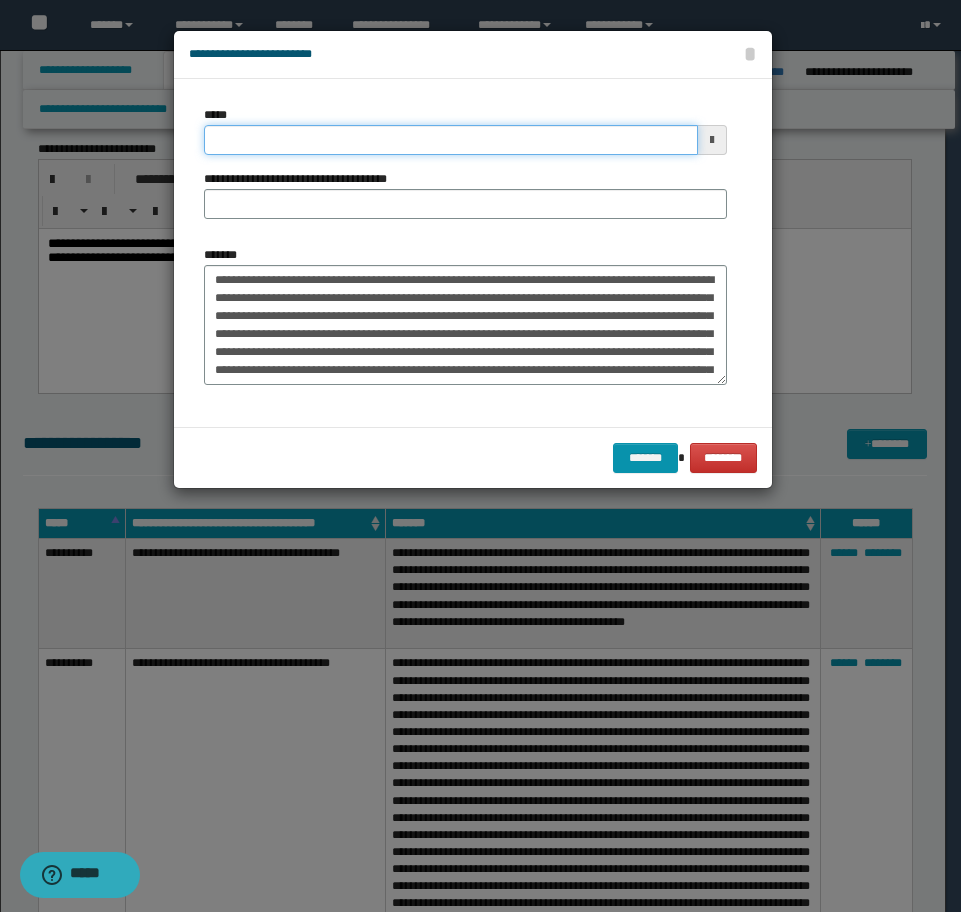 click on "*****" at bounding box center [451, 140] 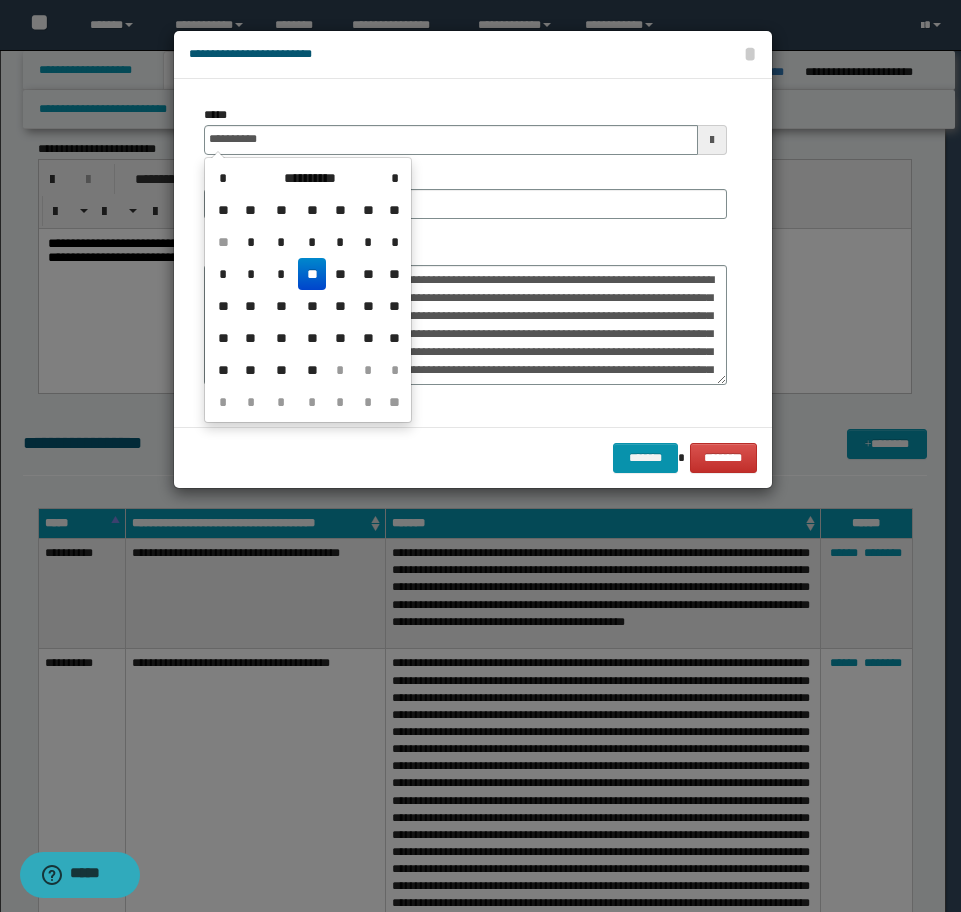 click on "**" at bounding box center [312, 274] 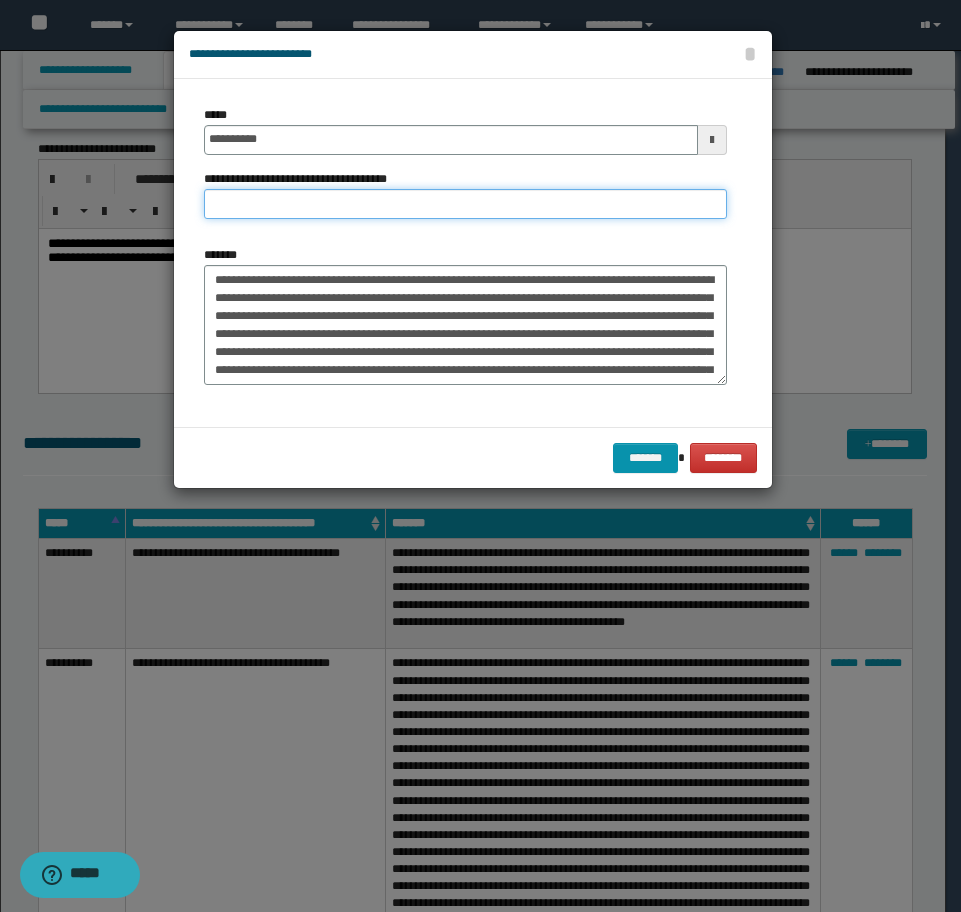 click on "**********" at bounding box center (465, 204) 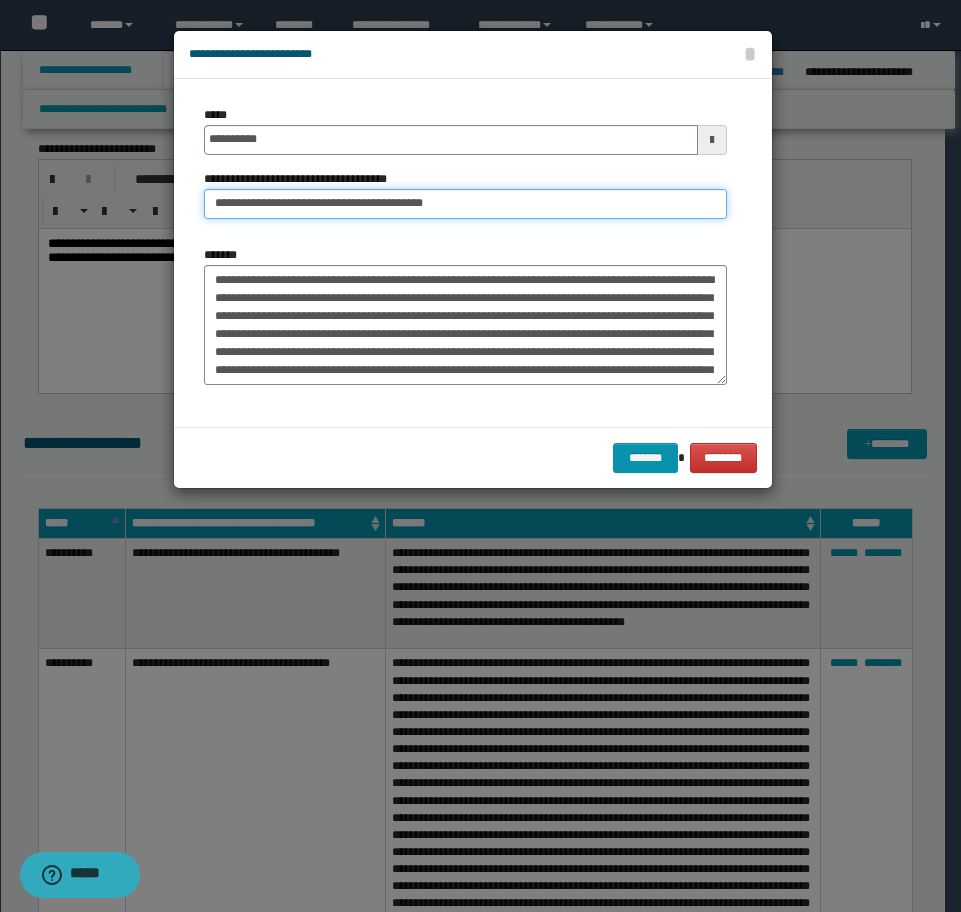 type on "**********" 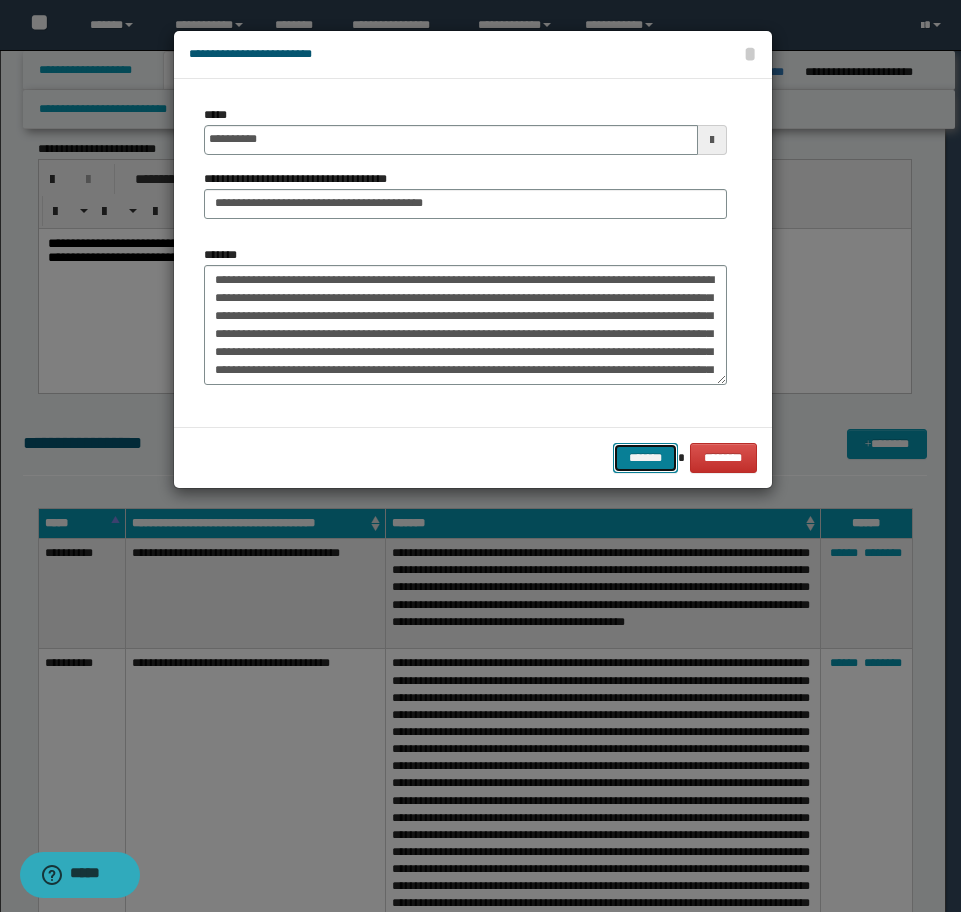 click on "*******" at bounding box center [645, 458] 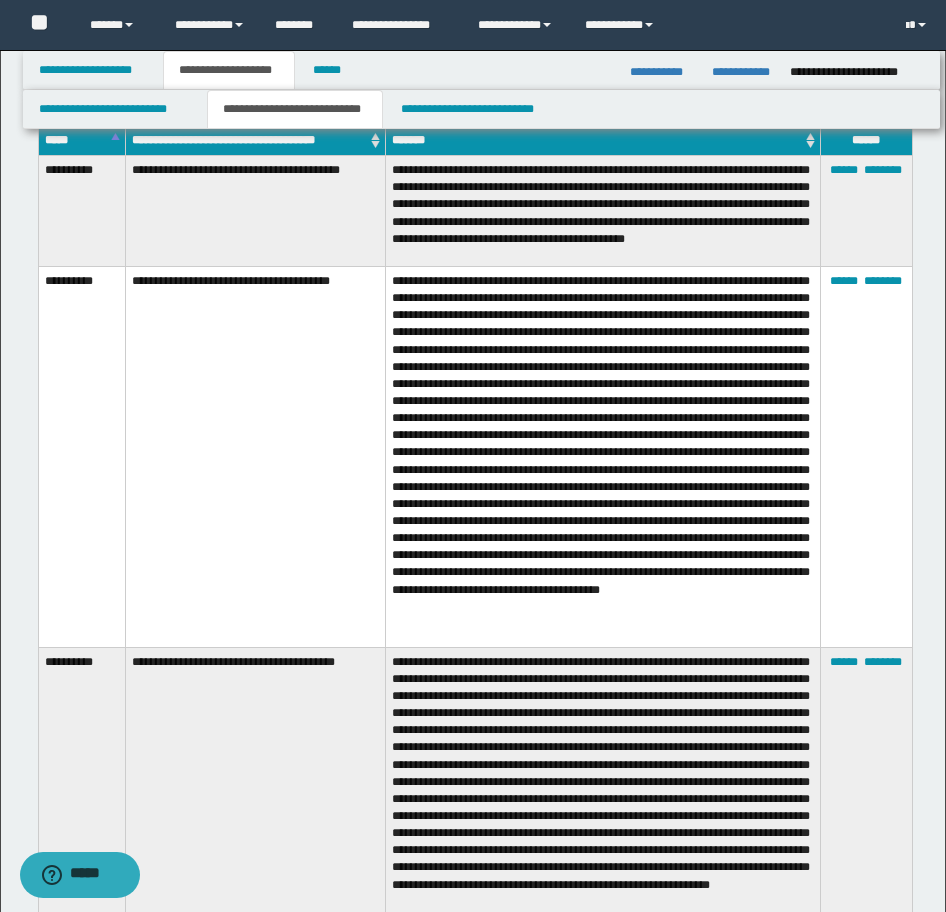 scroll, scrollTop: 4600, scrollLeft: 0, axis: vertical 